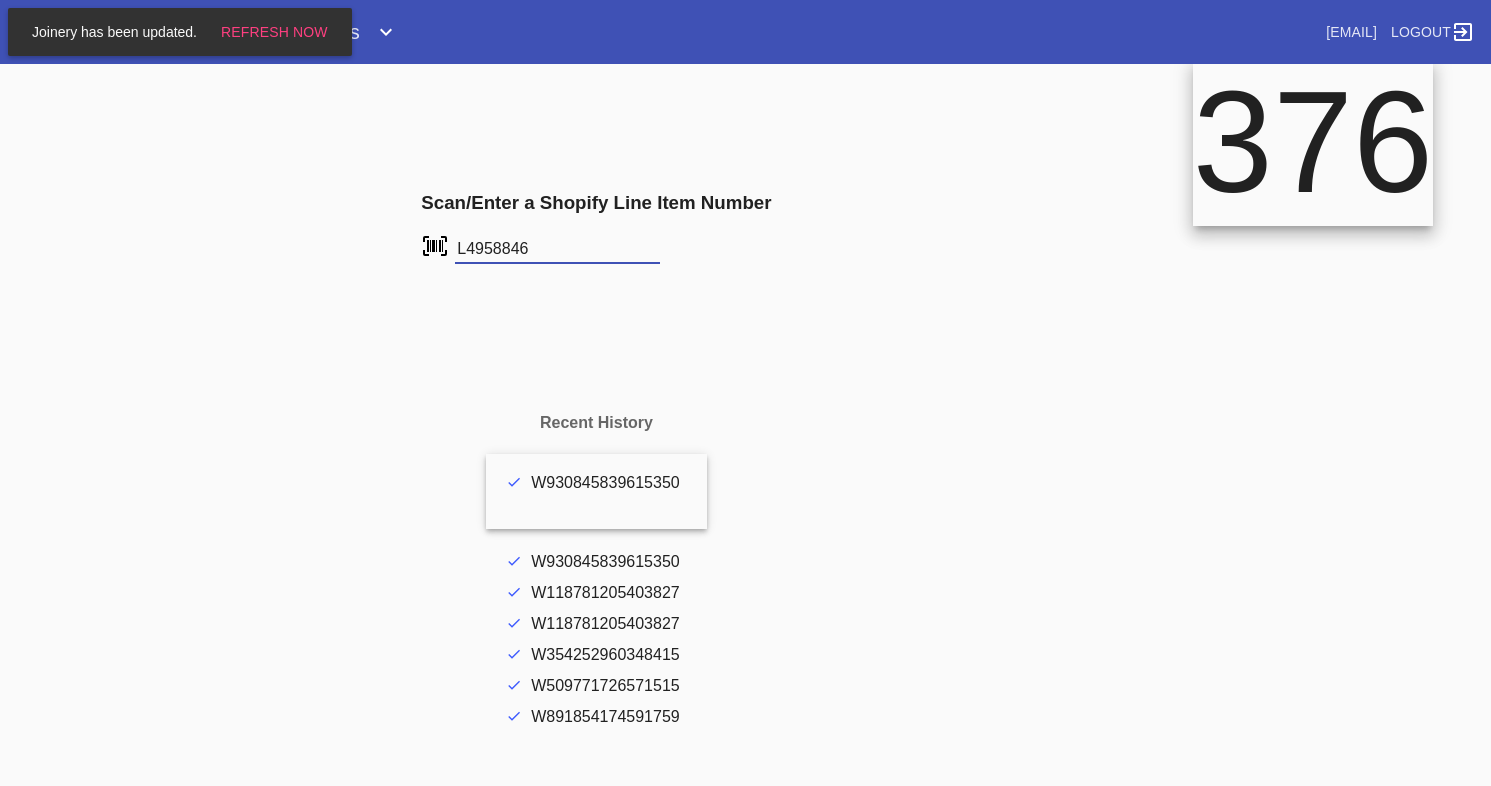 scroll, scrollTop: 0, scrollLeft: 0, axis: both 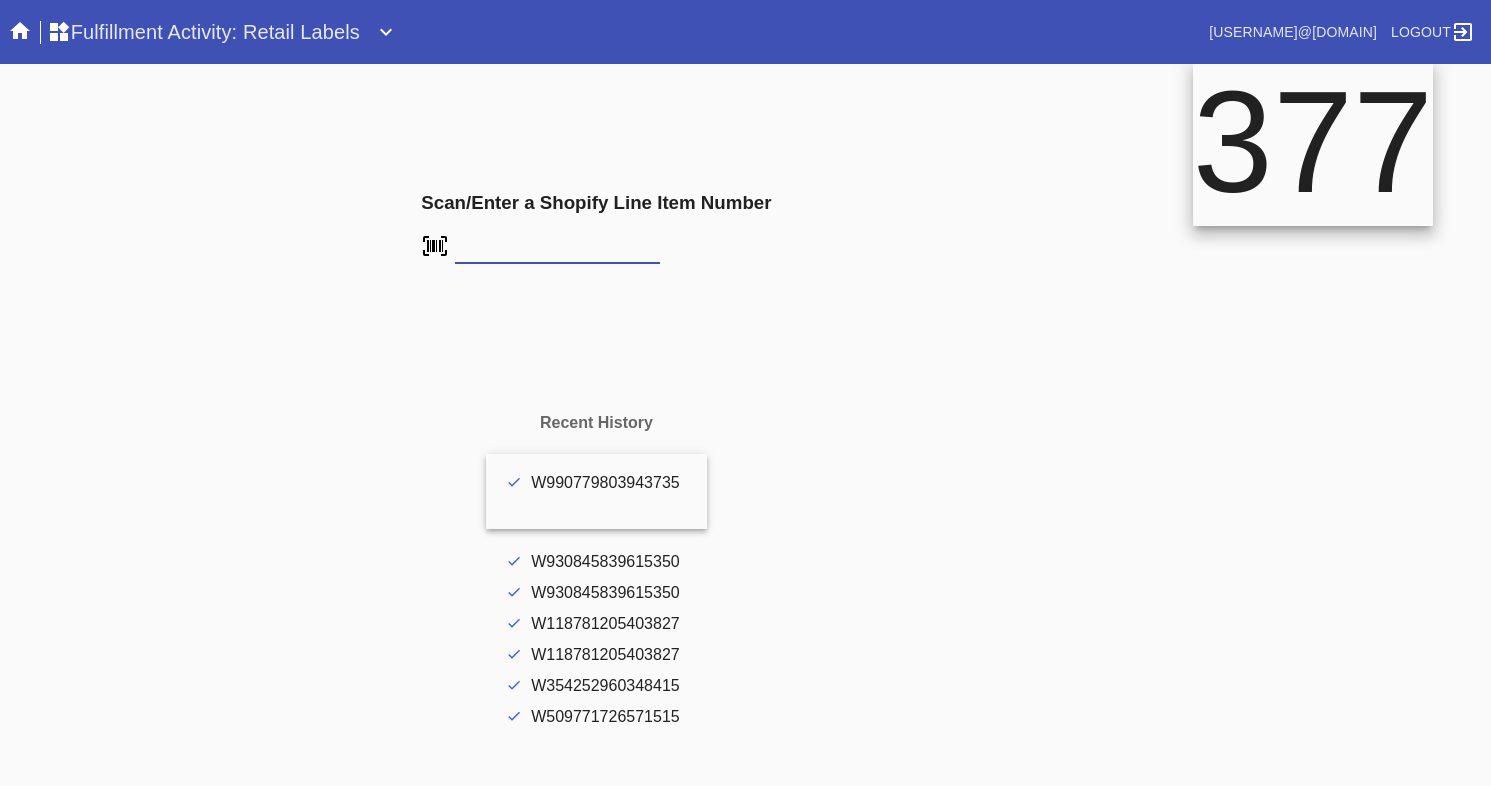 type on "L4958846" 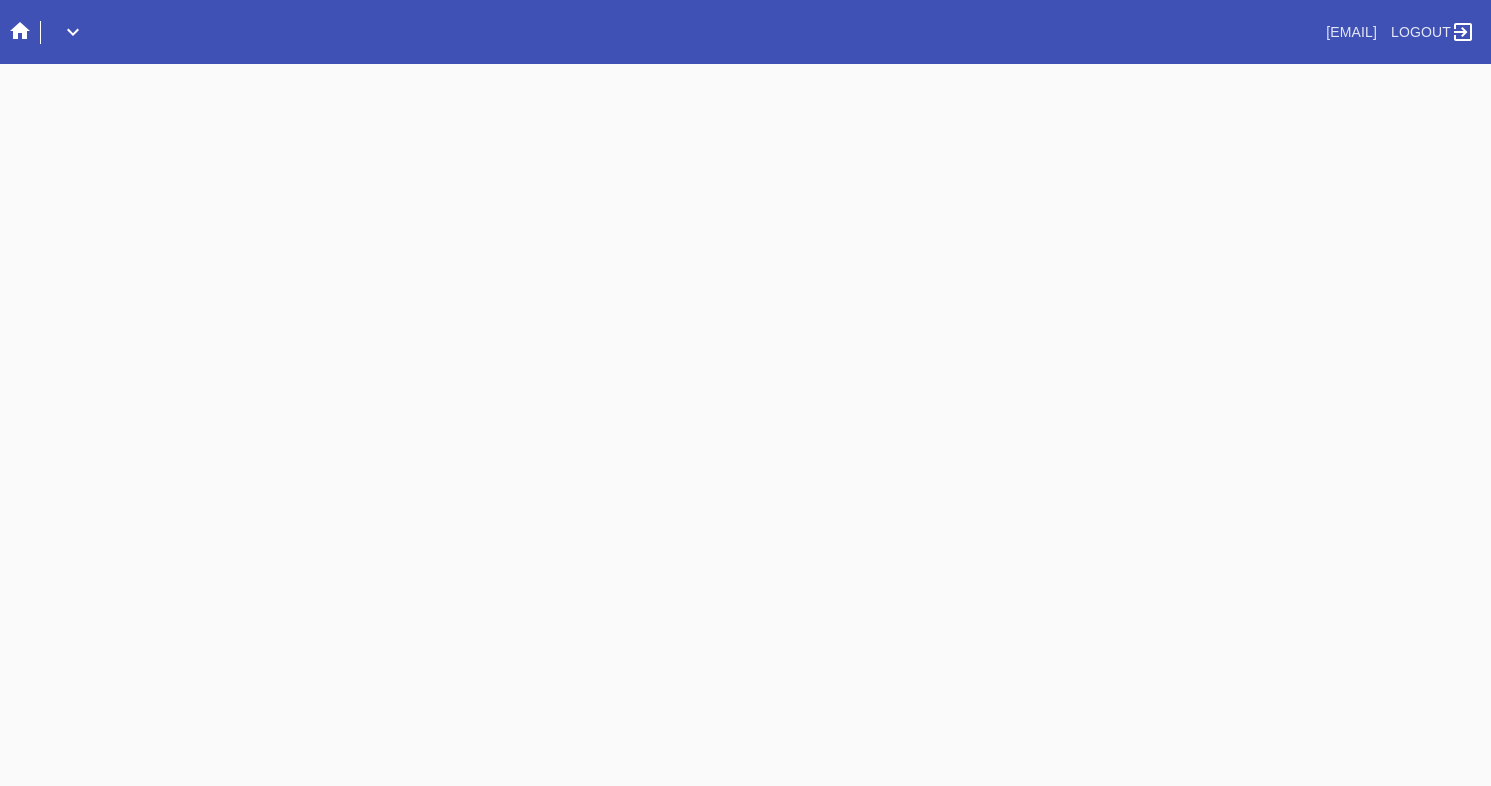 scroll, scrollTop: 0, scrollLeft: 0, axis: both 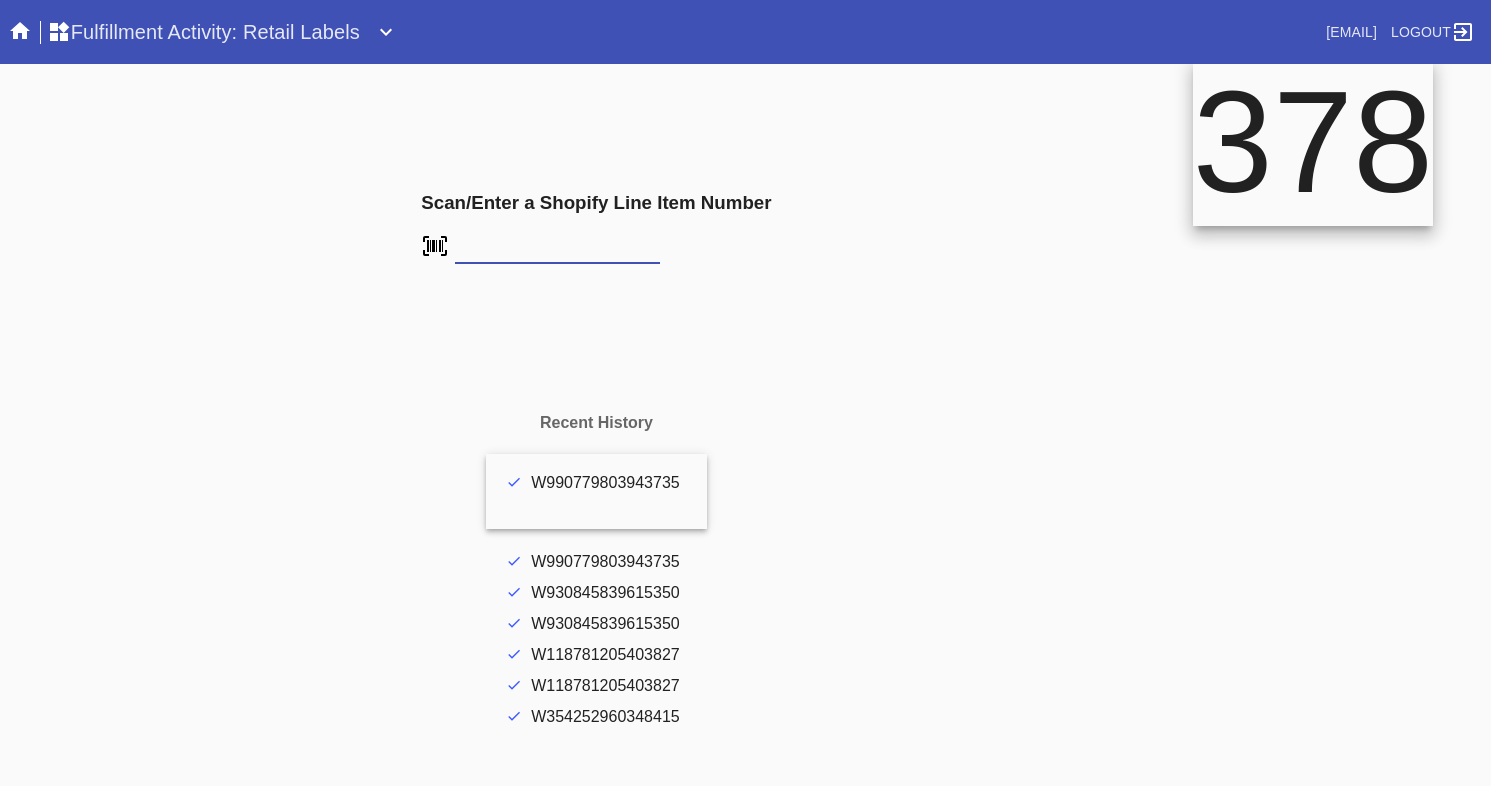 type on "FS-739968090" 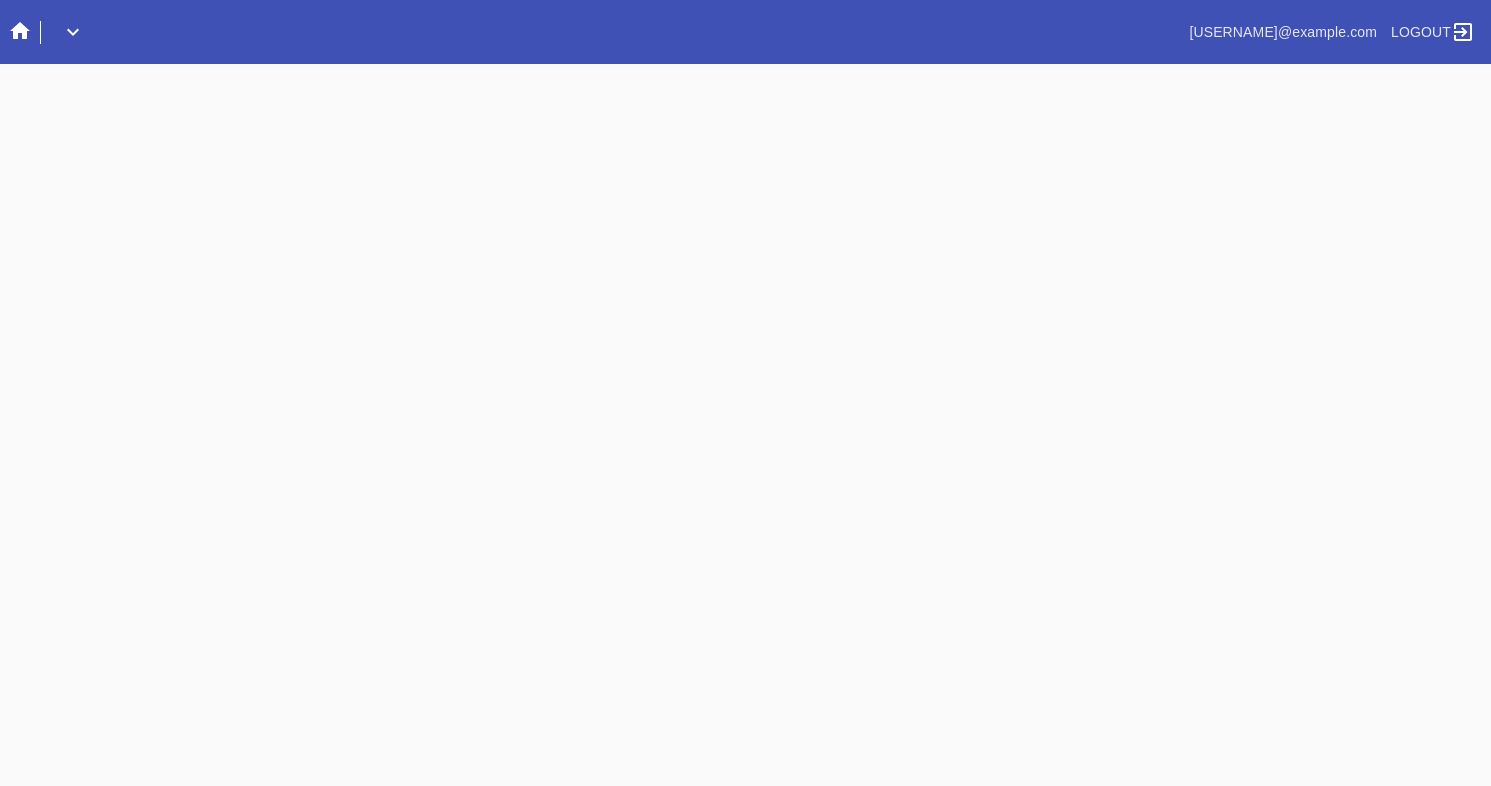 scroll, scrollTop: 0, scrollLeft: 0, axis: both 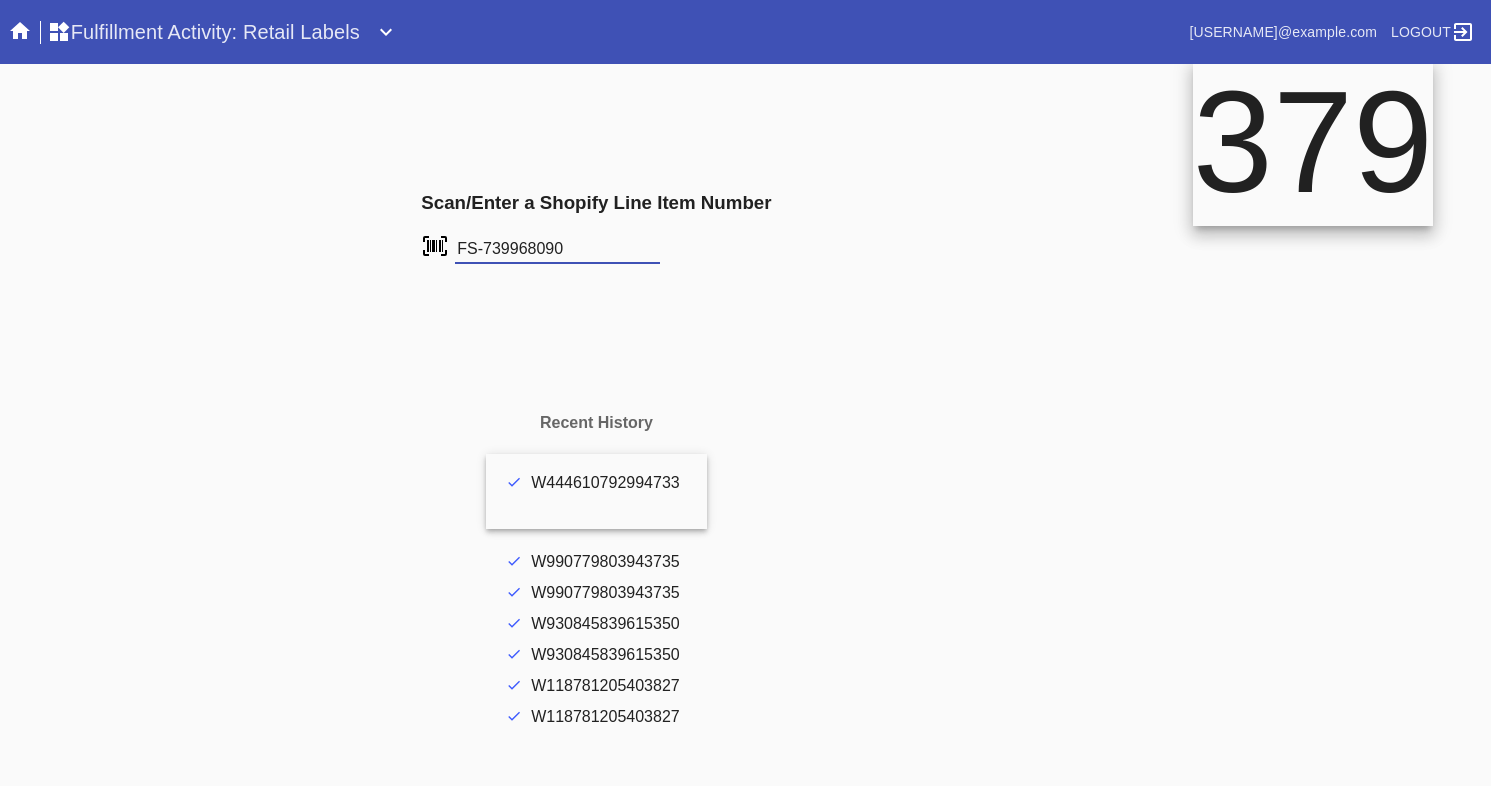 type on "FS-739968090" 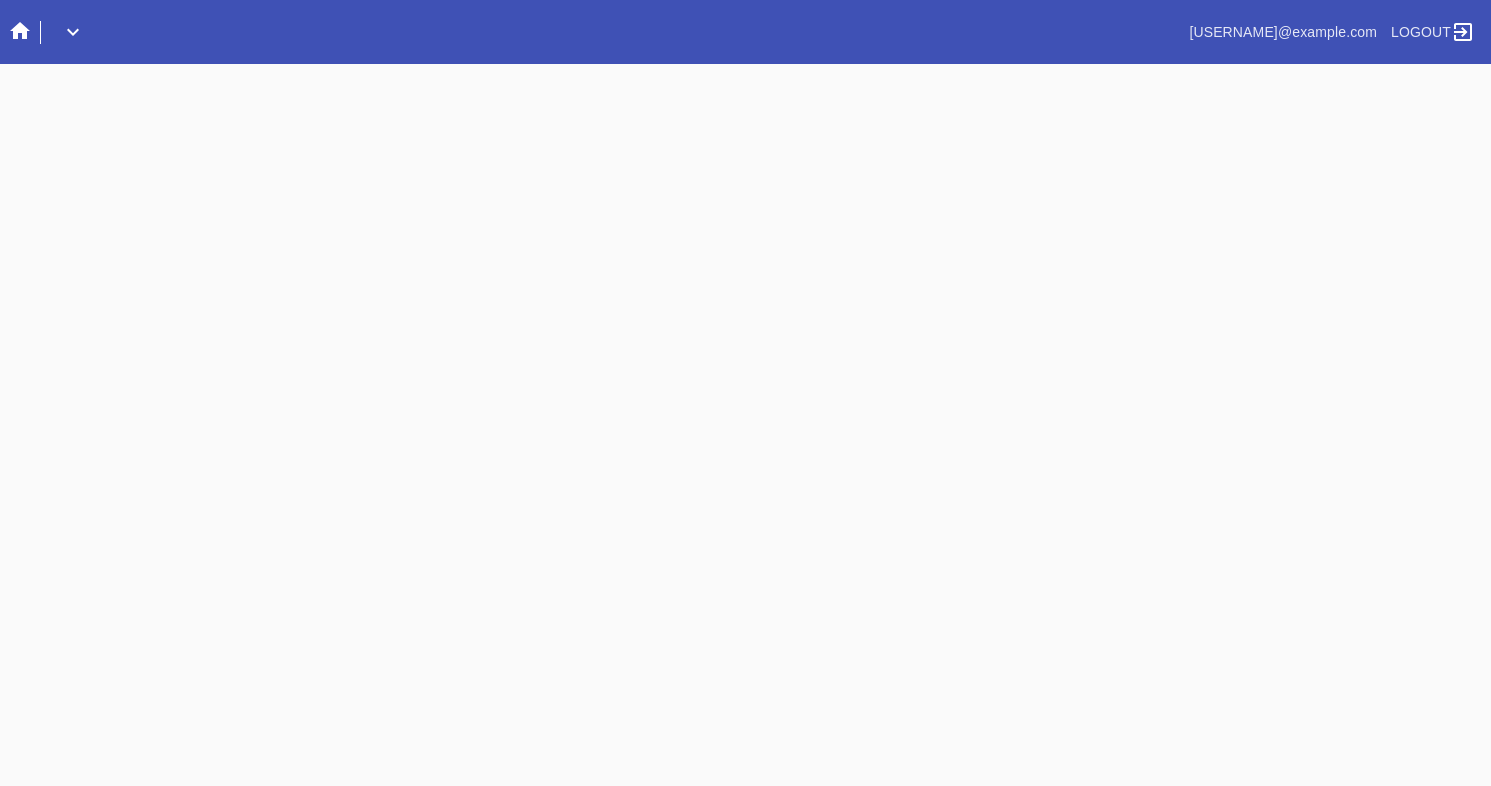 scroll, scrollTop: 0, scrollLeft: 0, axis: both 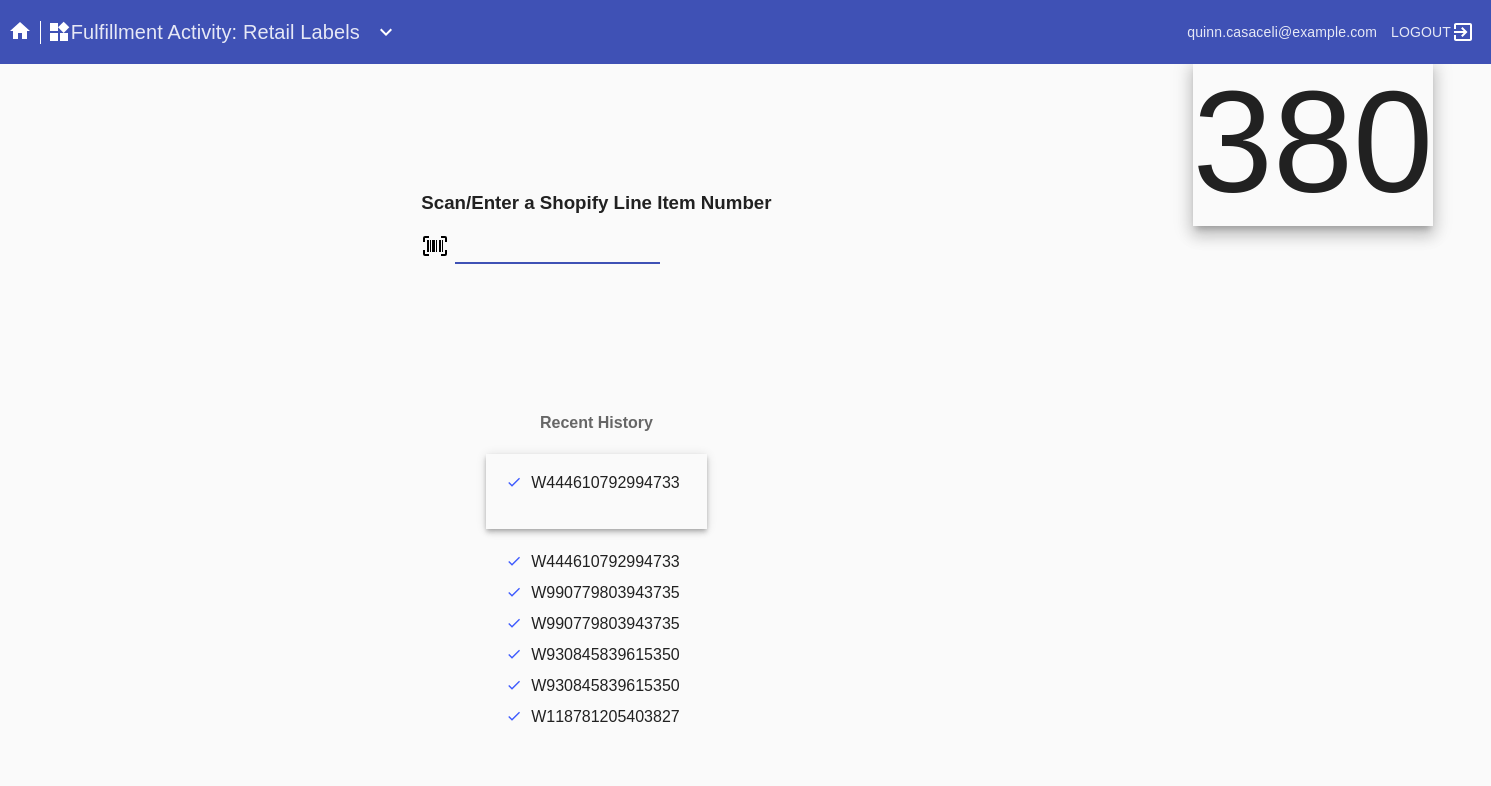 type on "FS-848566217" 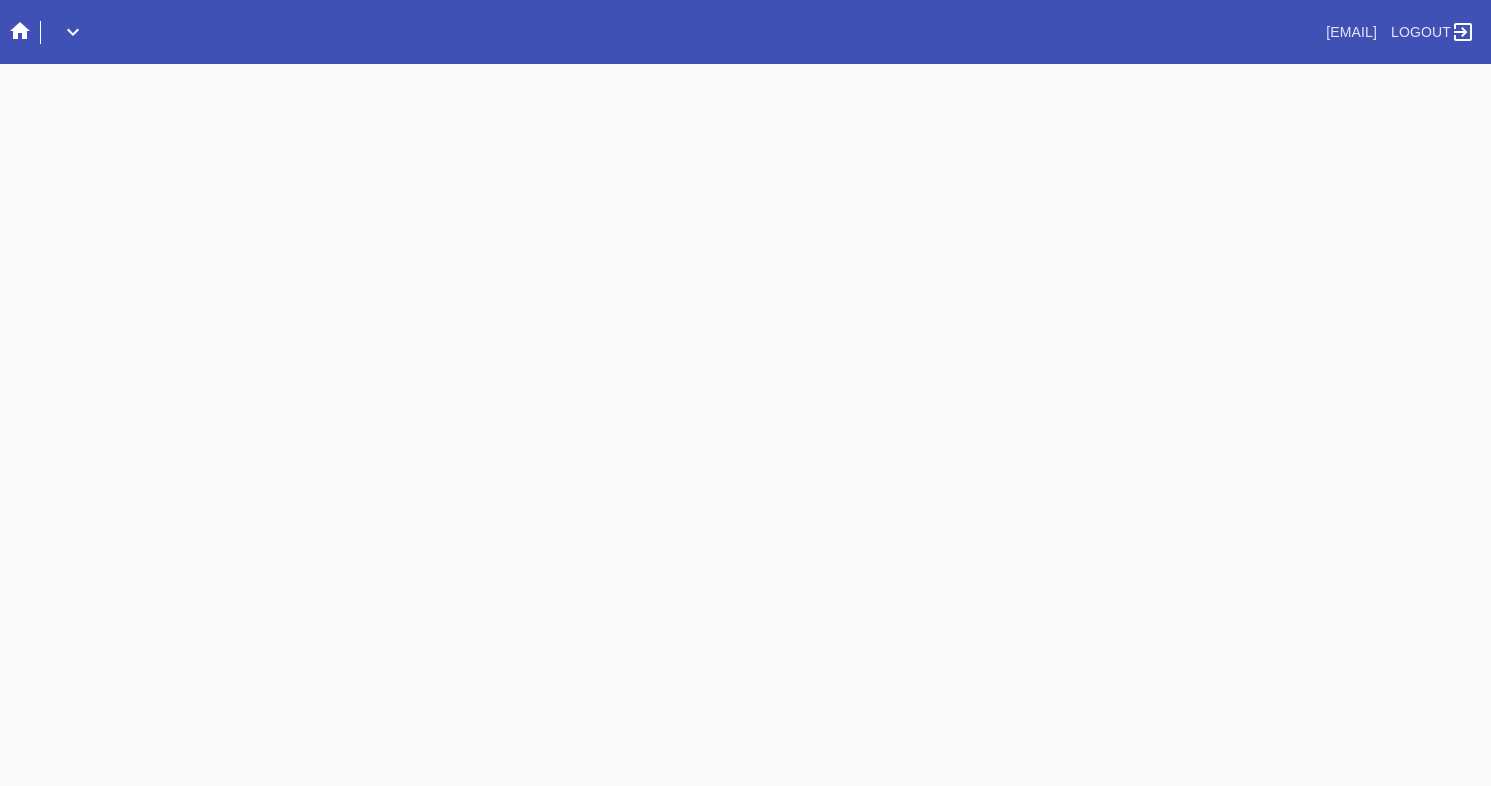 scroll, scrollTop: 0, scrollLeft: 0, axis: both 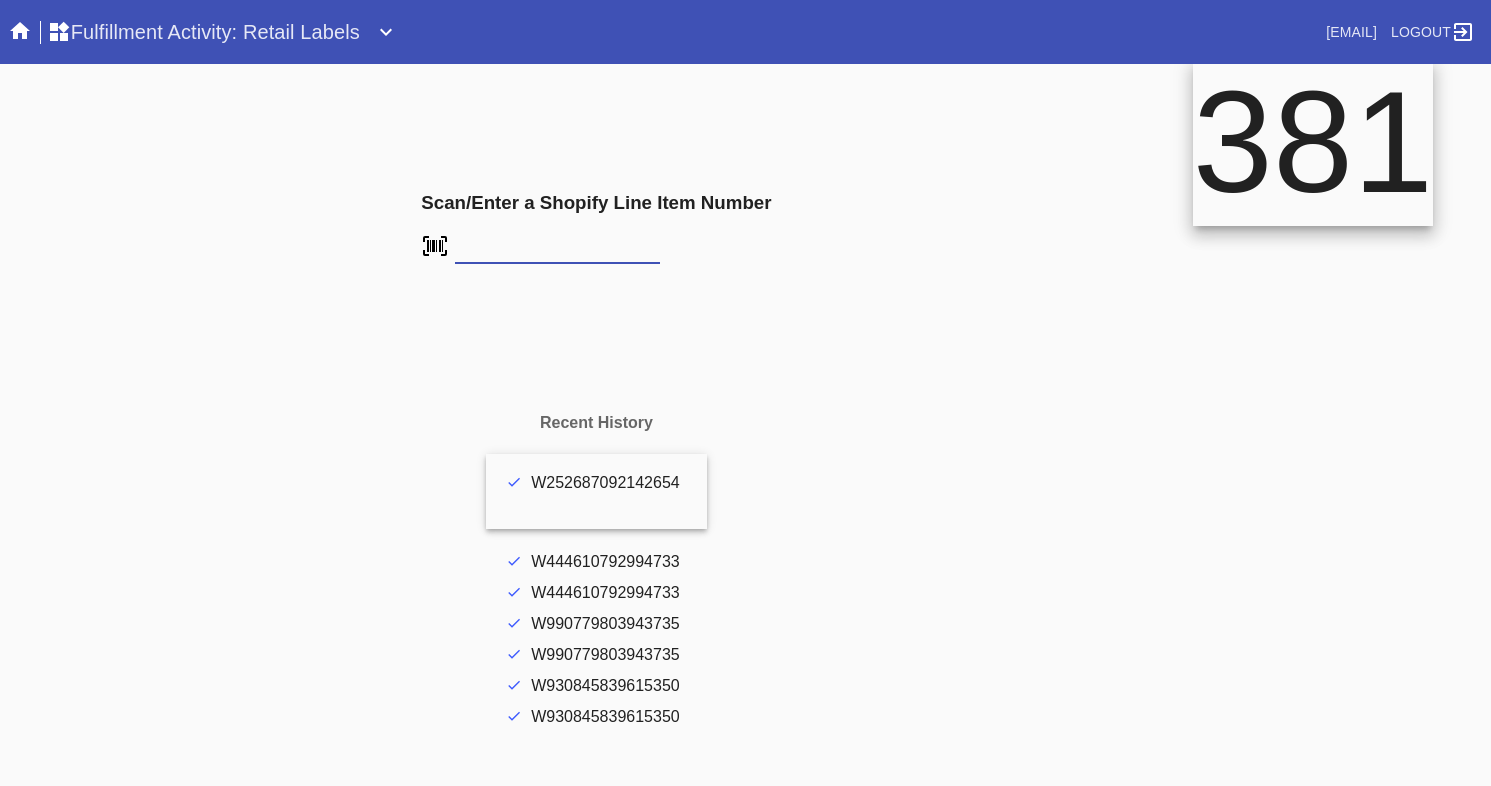type on "L1637258" 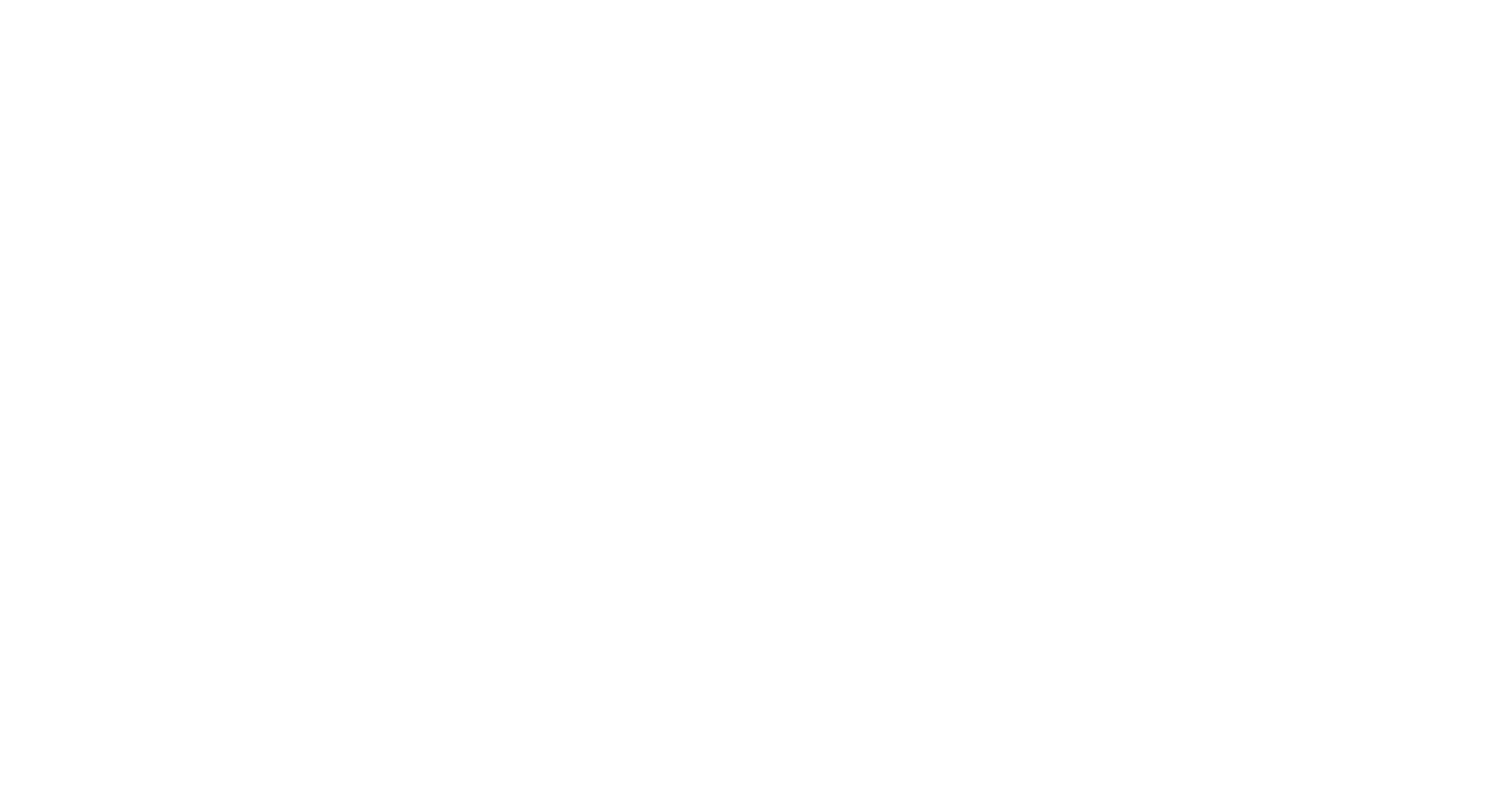 scroll, scrollTop: 0, scrollLeft: 0, axis: both 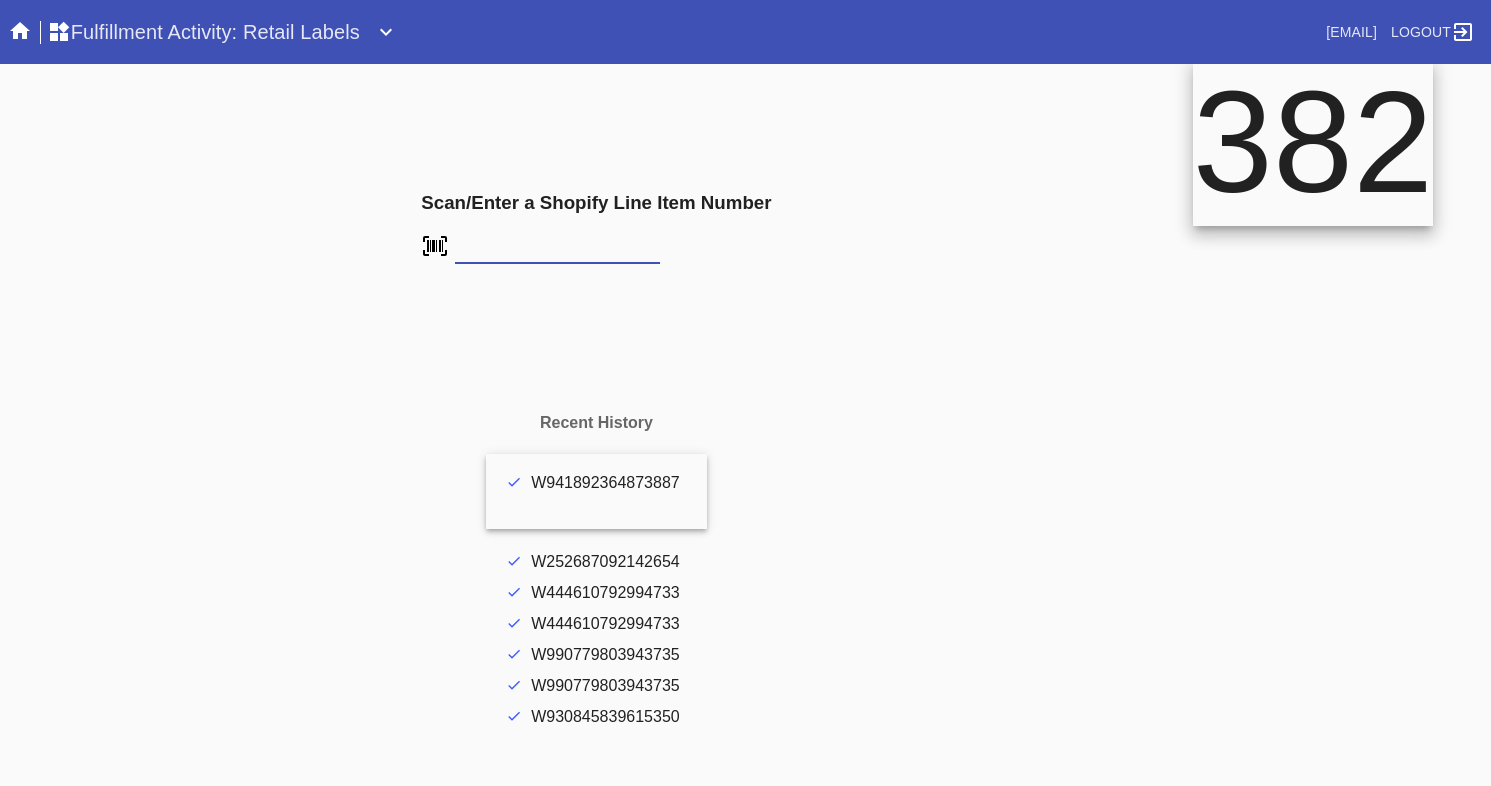 type on "L1637258" 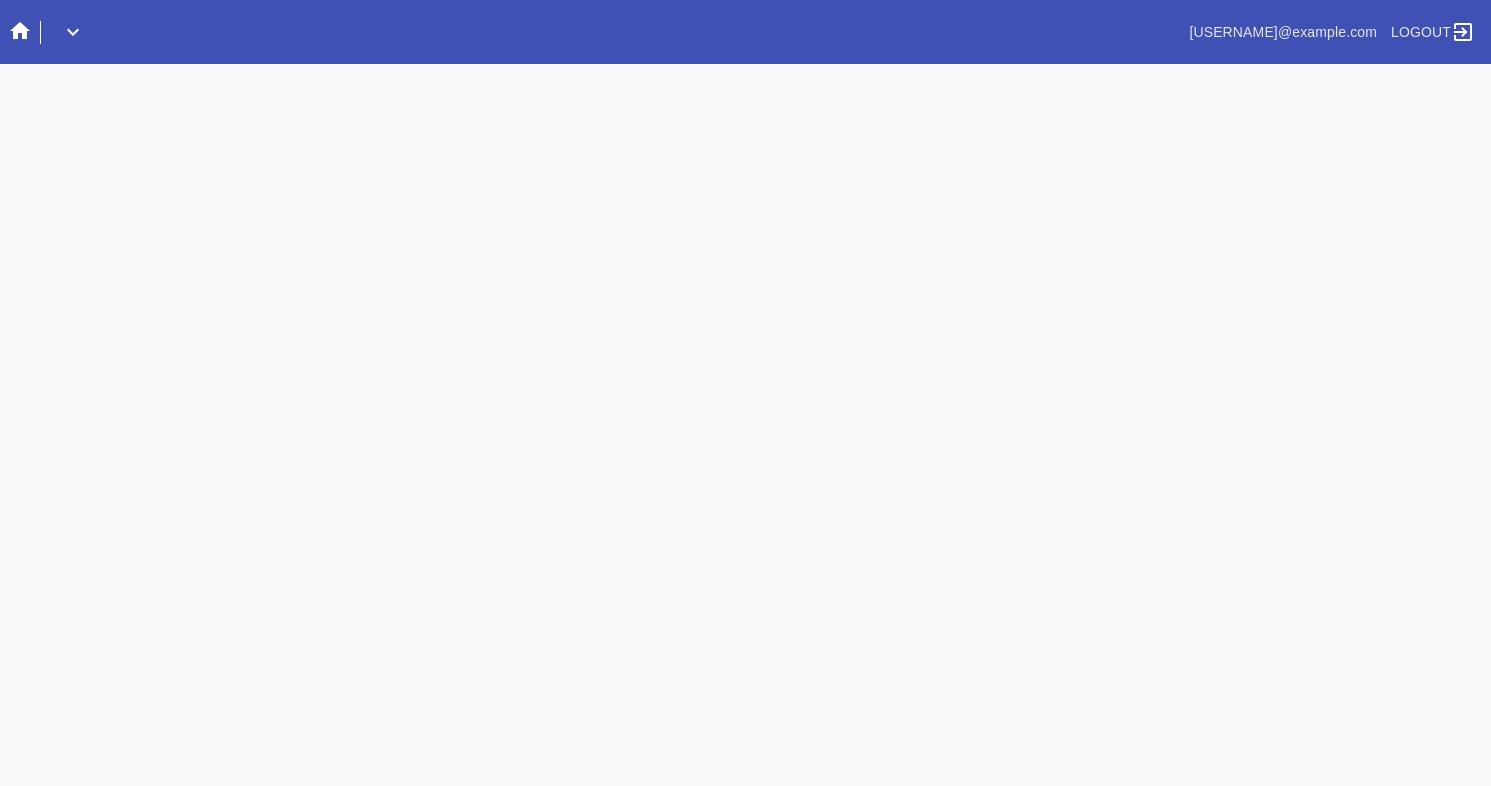 scroll, scrollTop: 0, scrollLeft: 0, axis: both 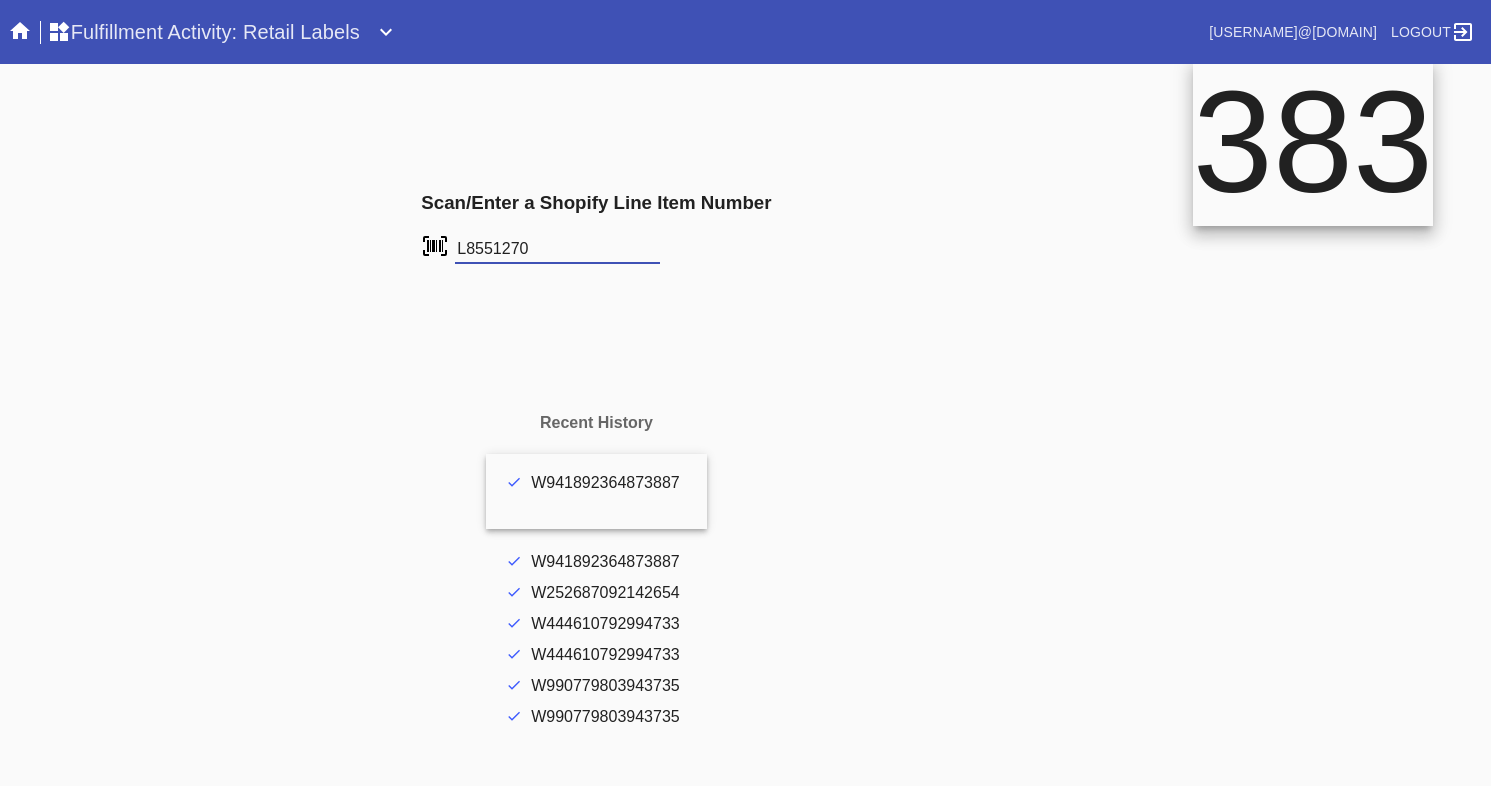 type on "L8551270" 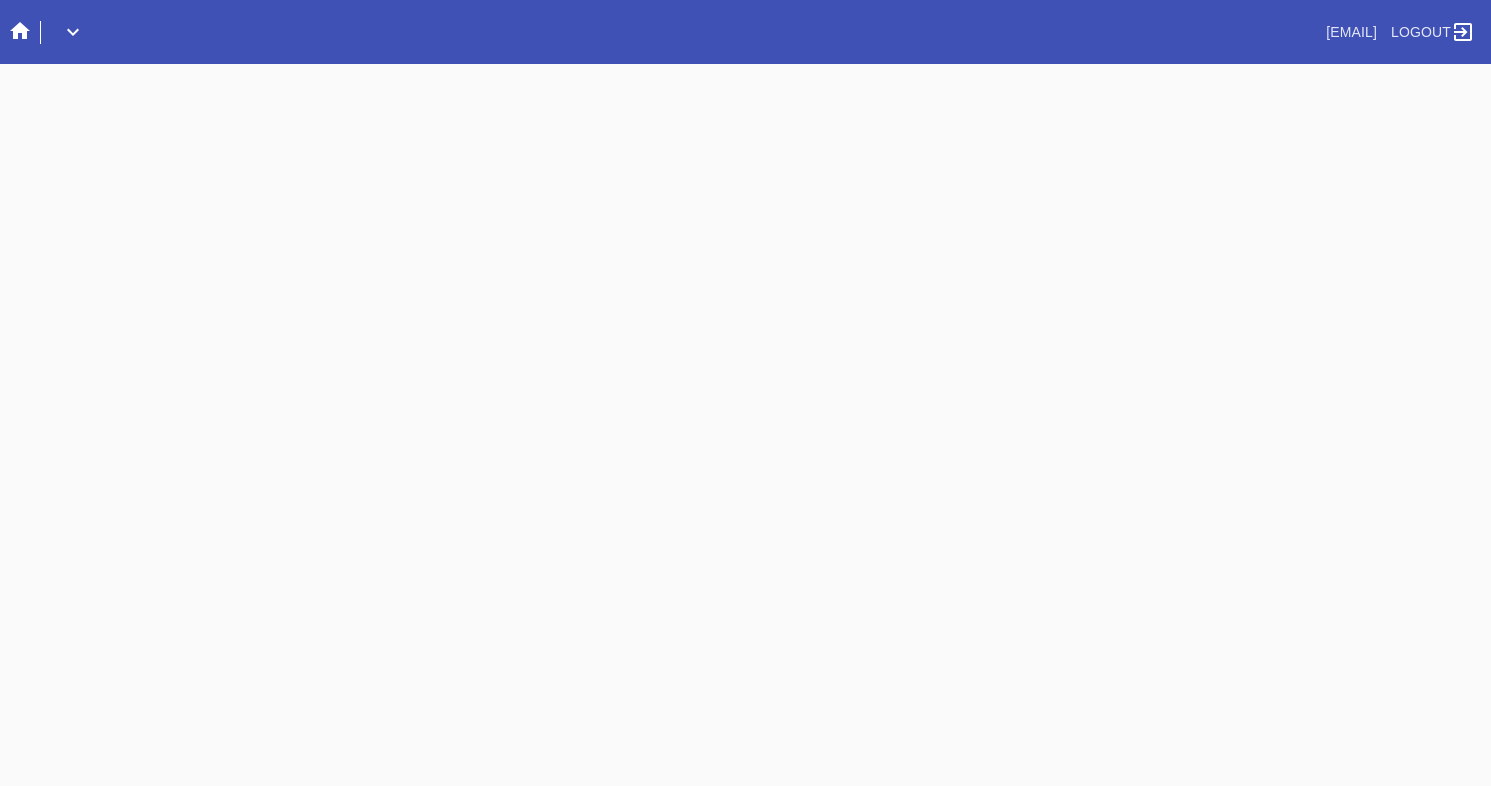 scroll, scrollTop: 0, scrollLeft: 0, axis: both 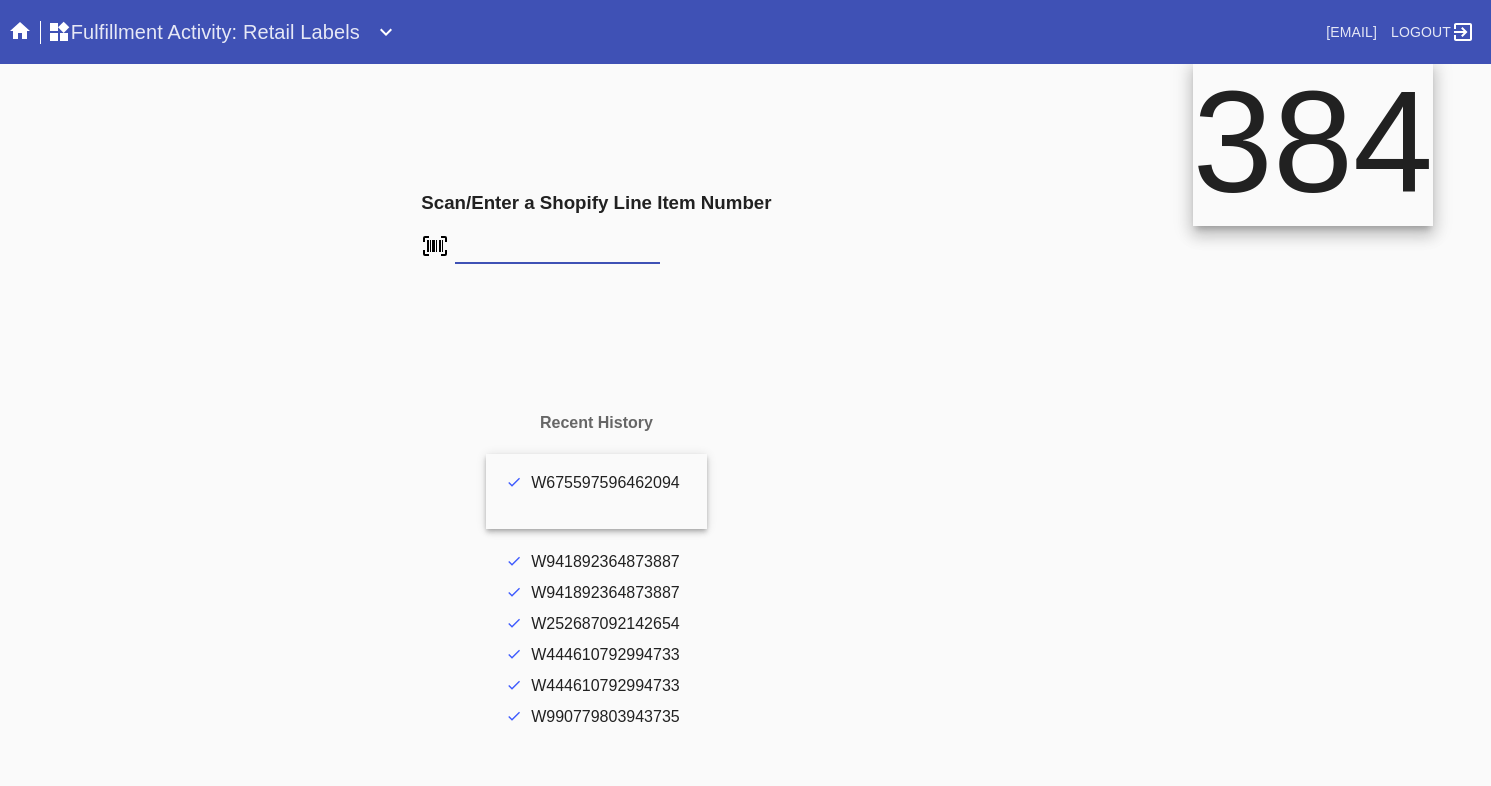 type on "L8551270" 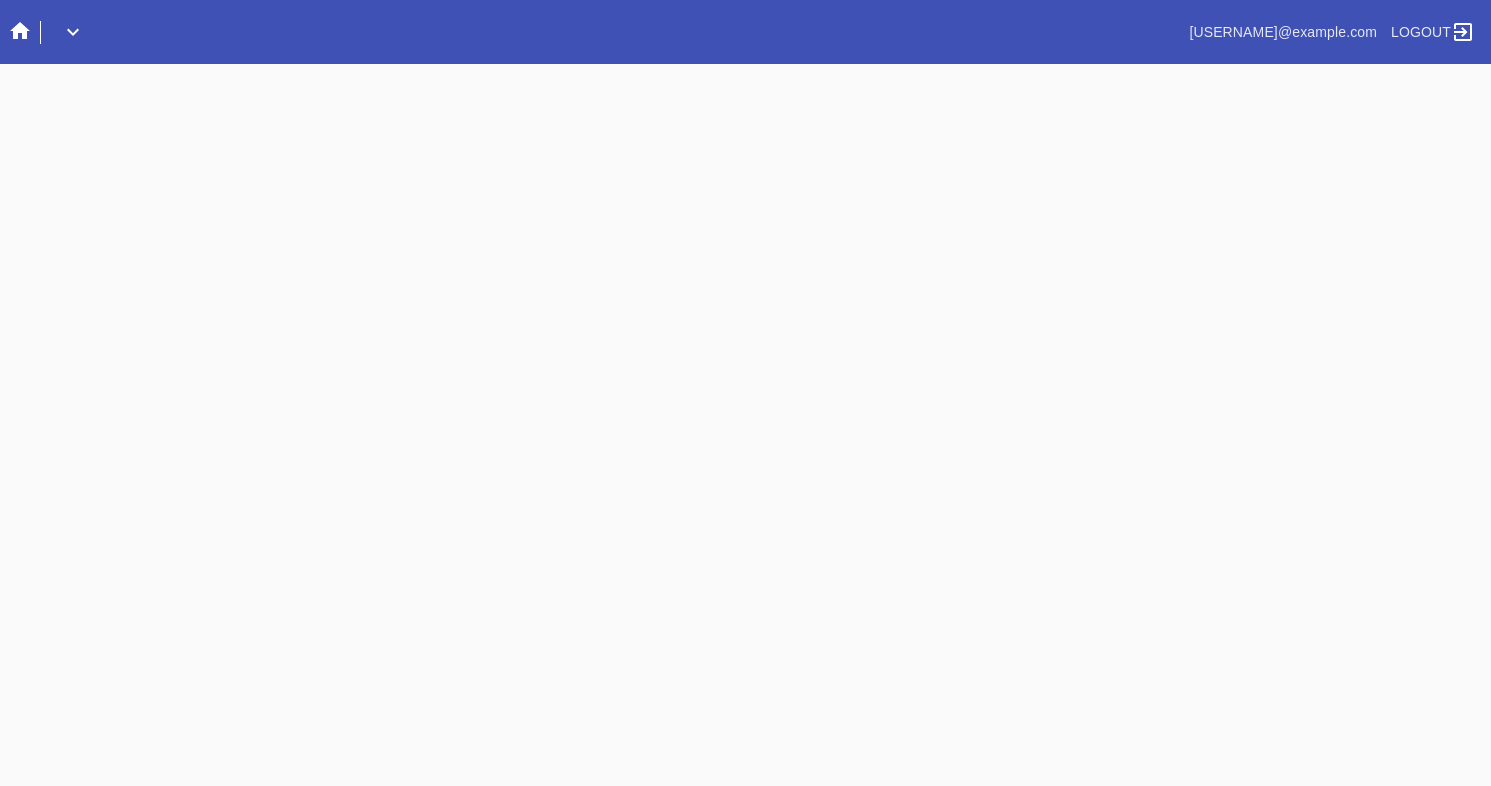 scroll, scrollTop: 0, scrollLeft: 0, axis: both 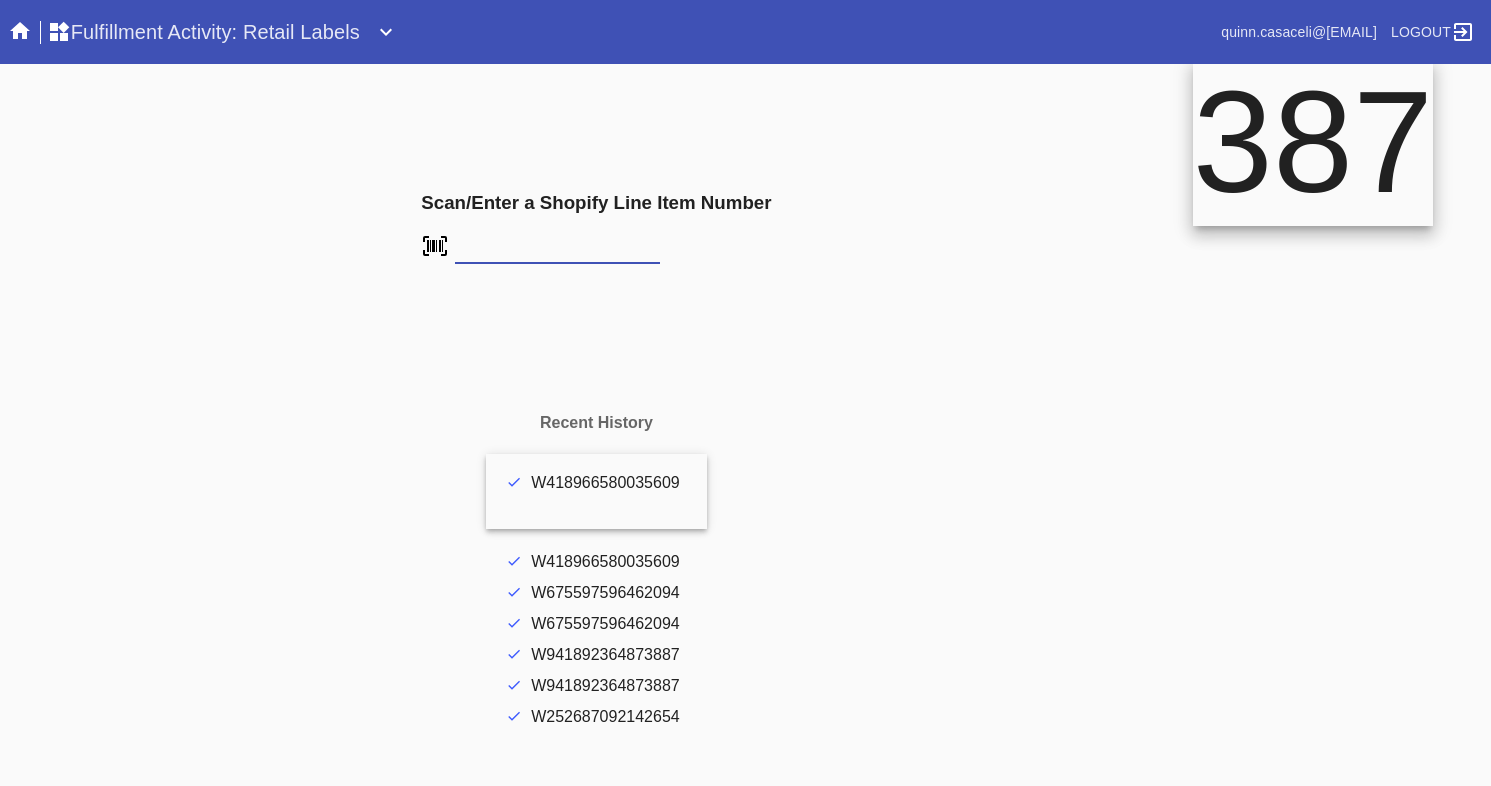 type on "L2214138" 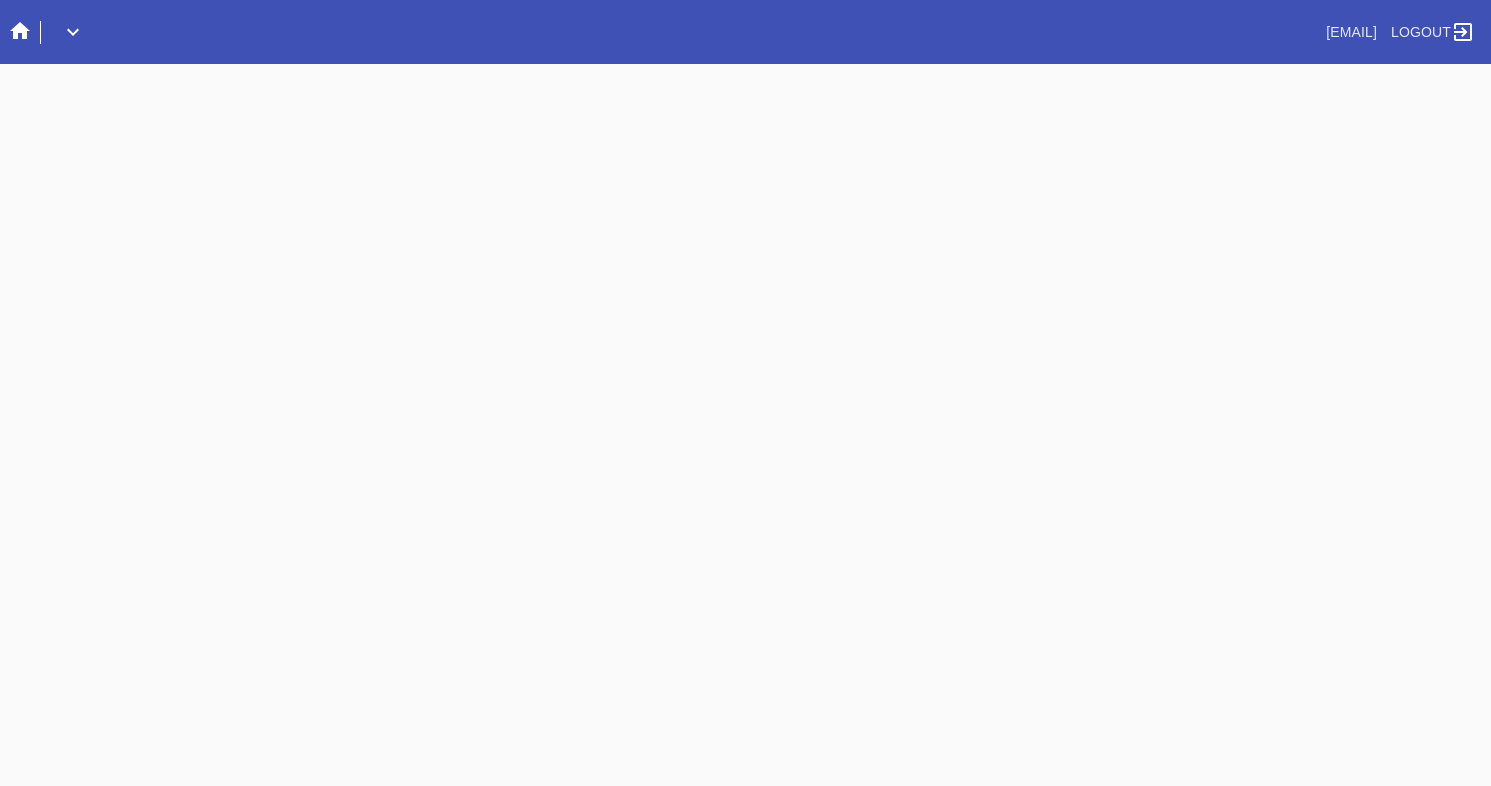 scroll, scrollTop: 0, scrollLeft: 0, axis: both 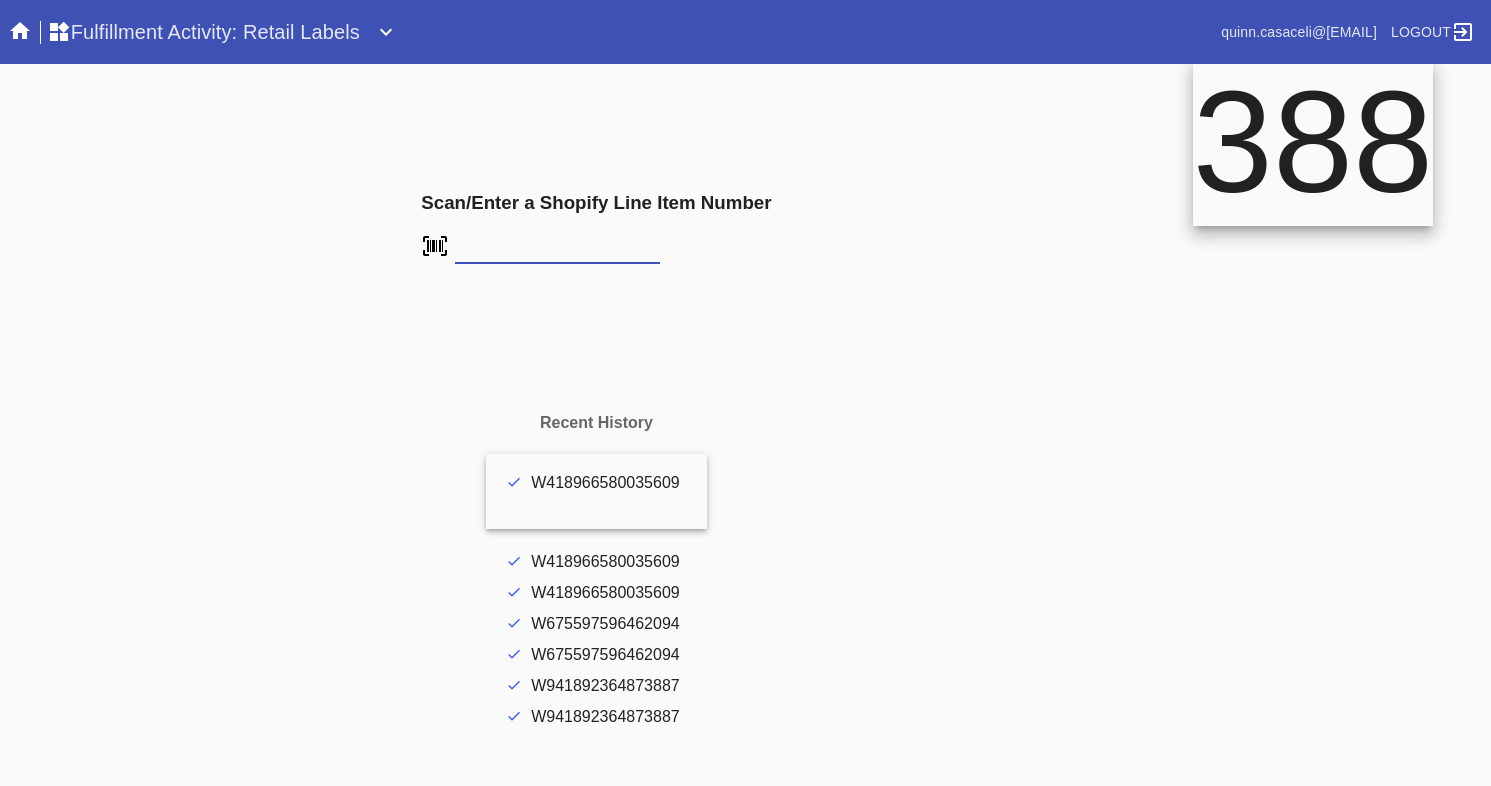 type on "L2214138" 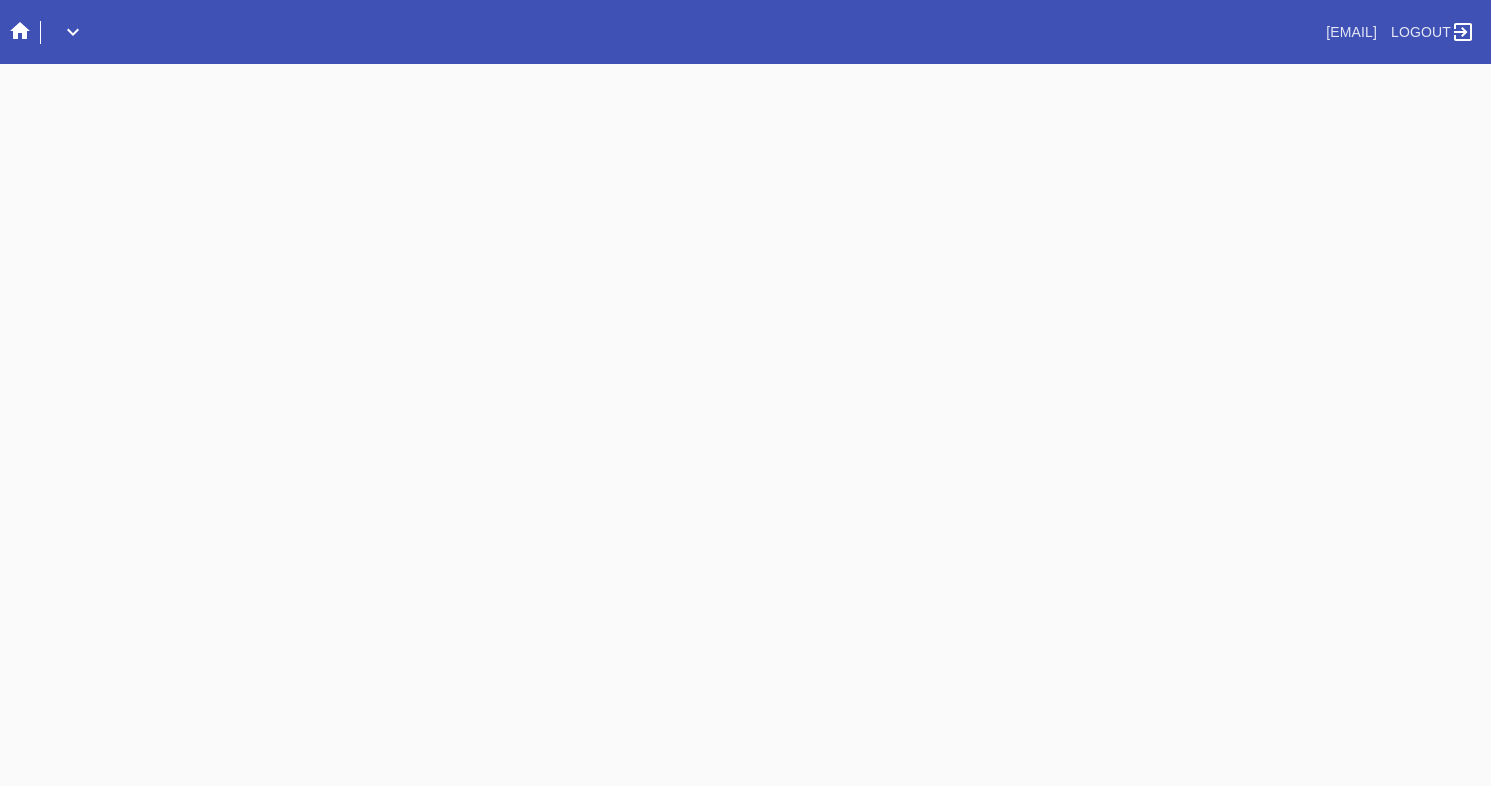 scroll, scrollTop: 0, scrollLeft: 0, axis: both 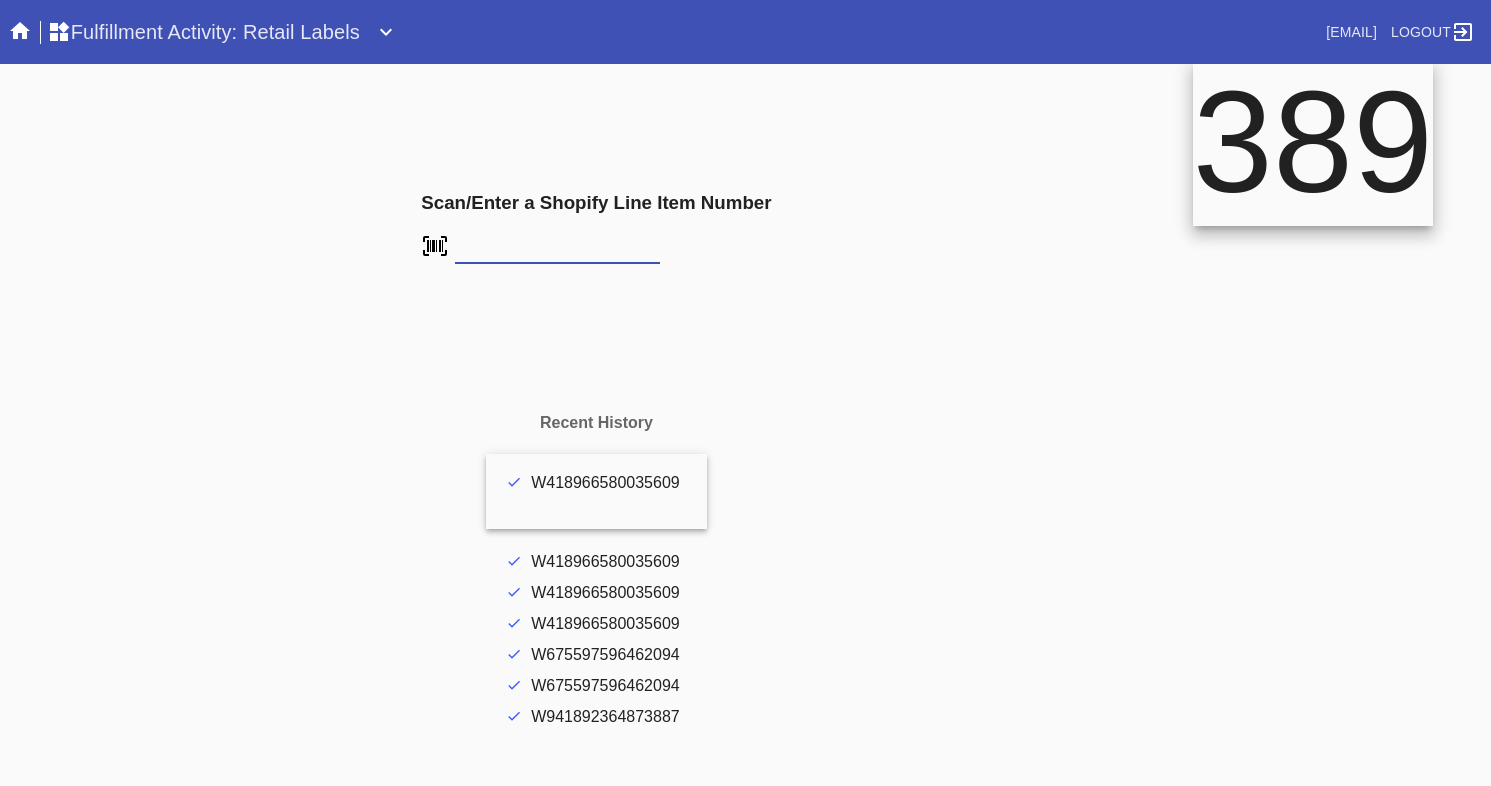 type on "L2214138" 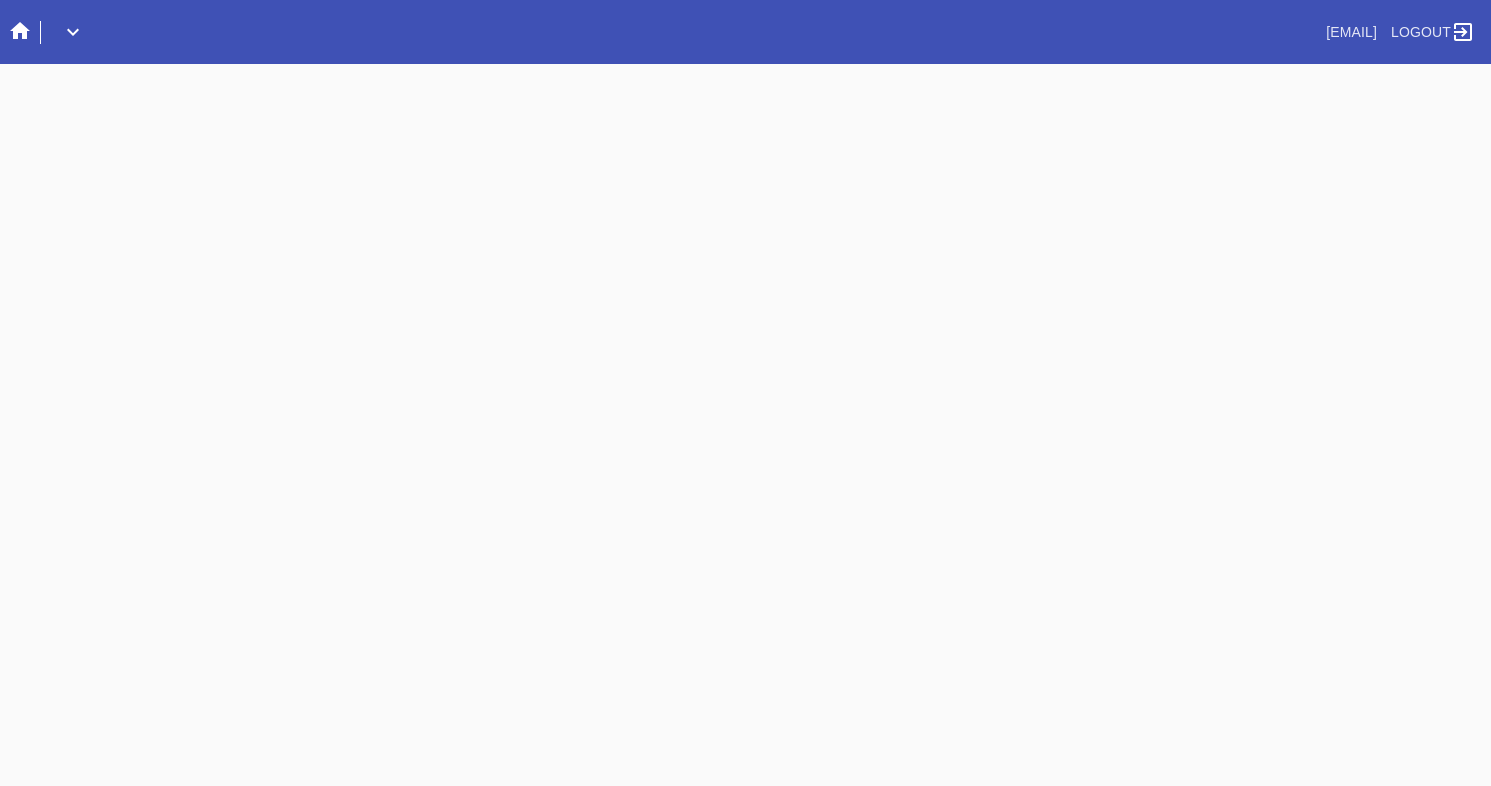 scroll, scrollTop: 0, scrollLeft: 0, axis: both 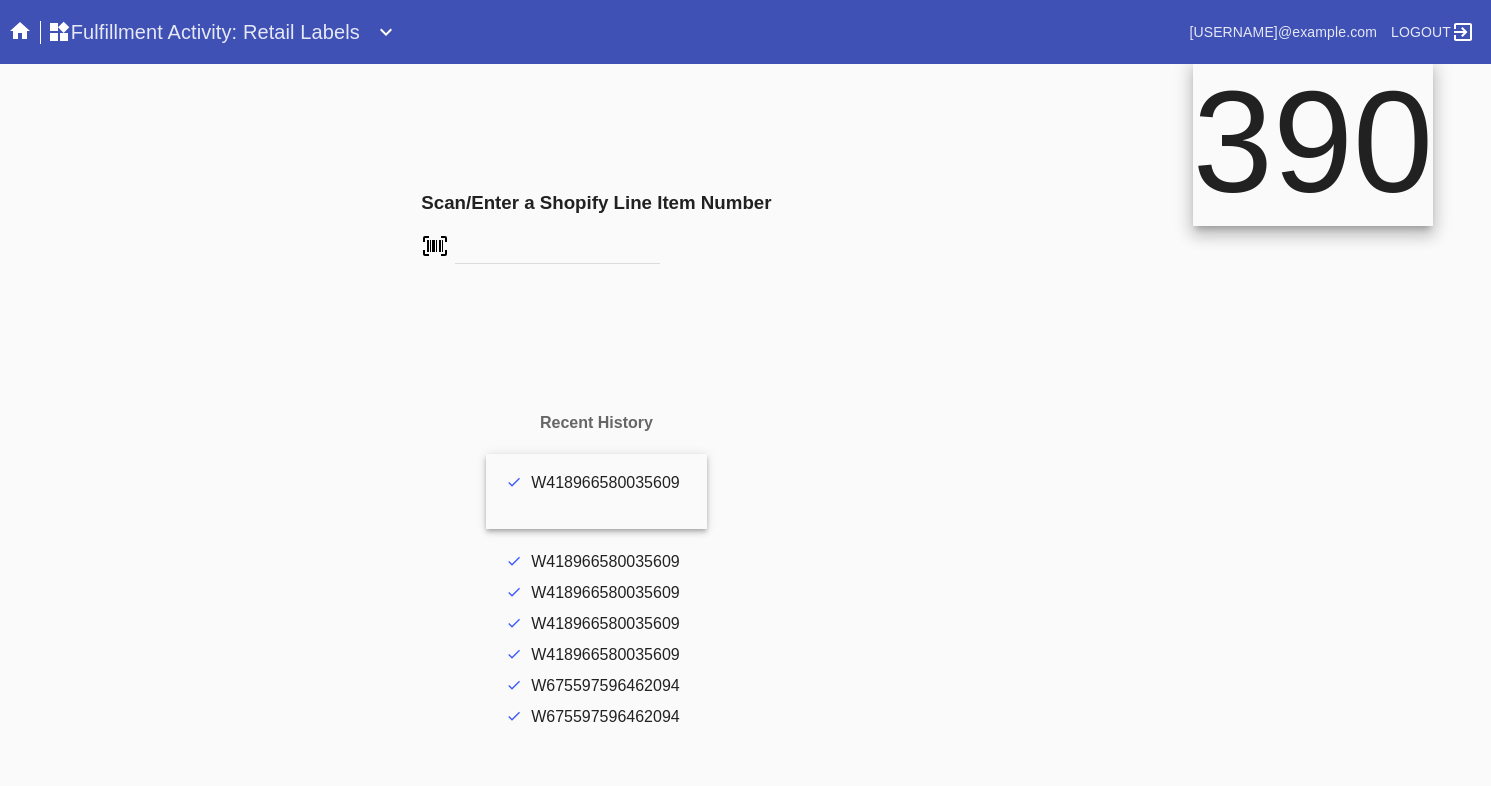 click at bounding box center (557, 249) 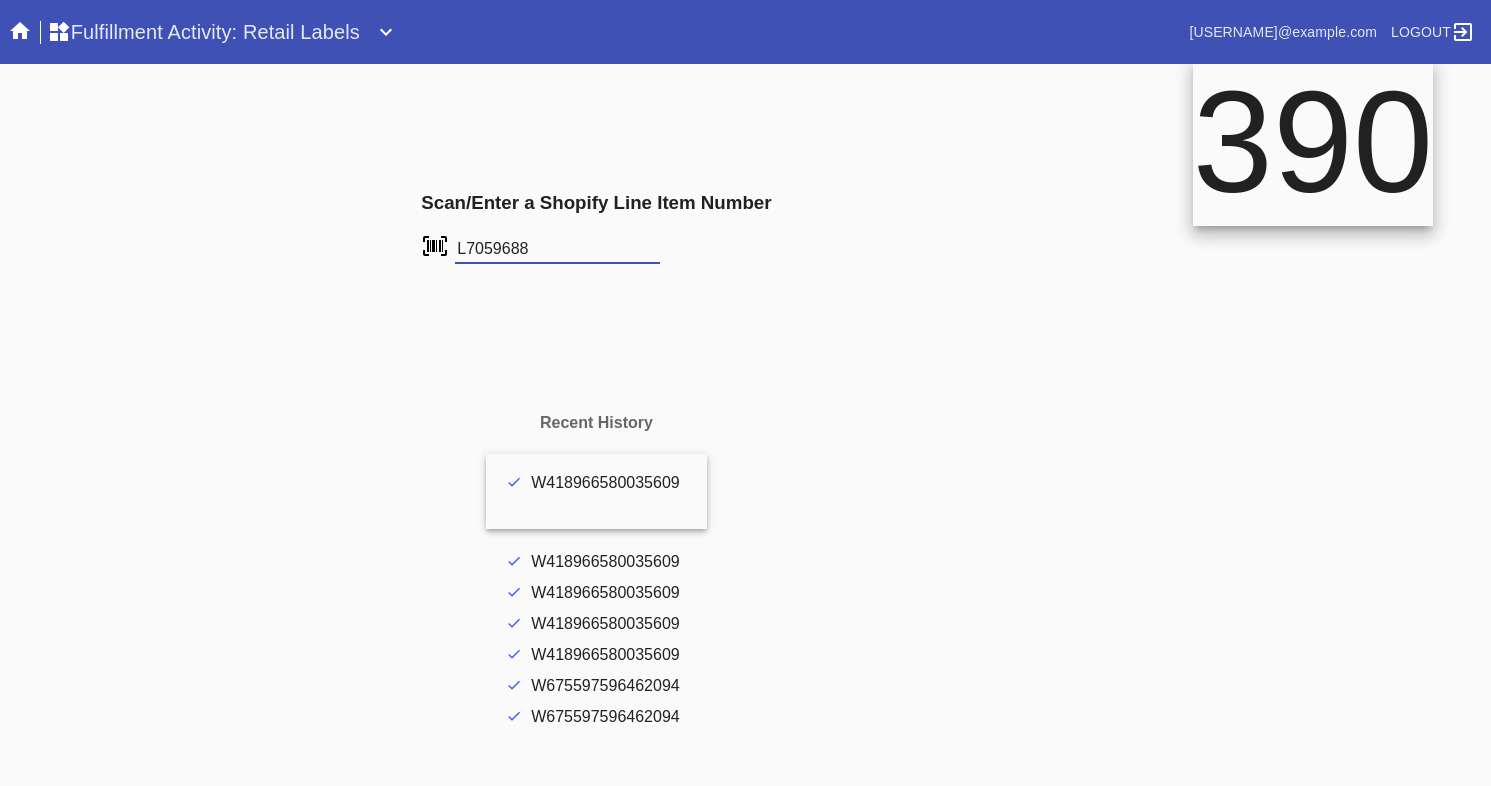 type on "L7059688" 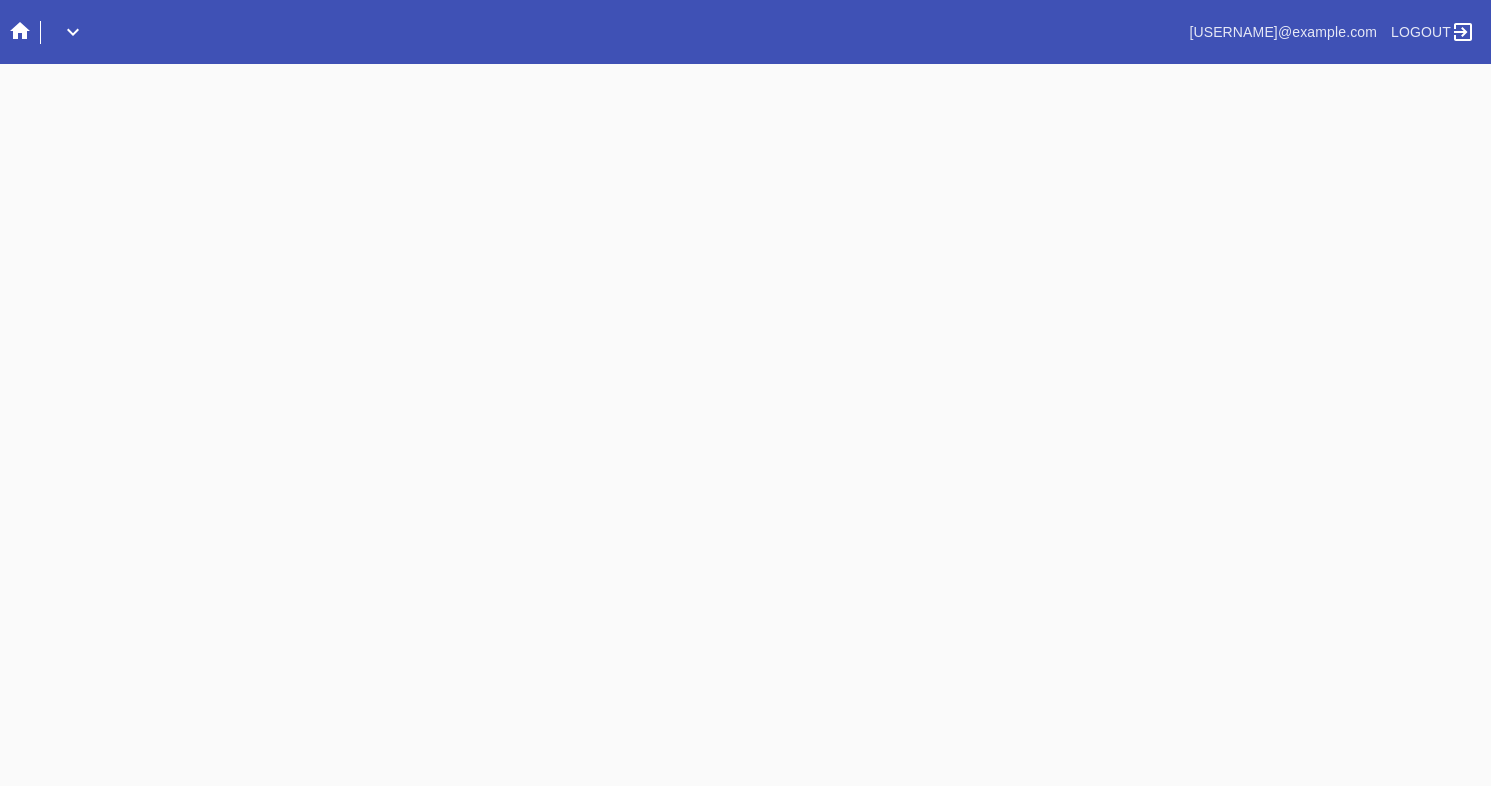 scroll, scrollTop: 0, scrollLeft: 0, axis: both 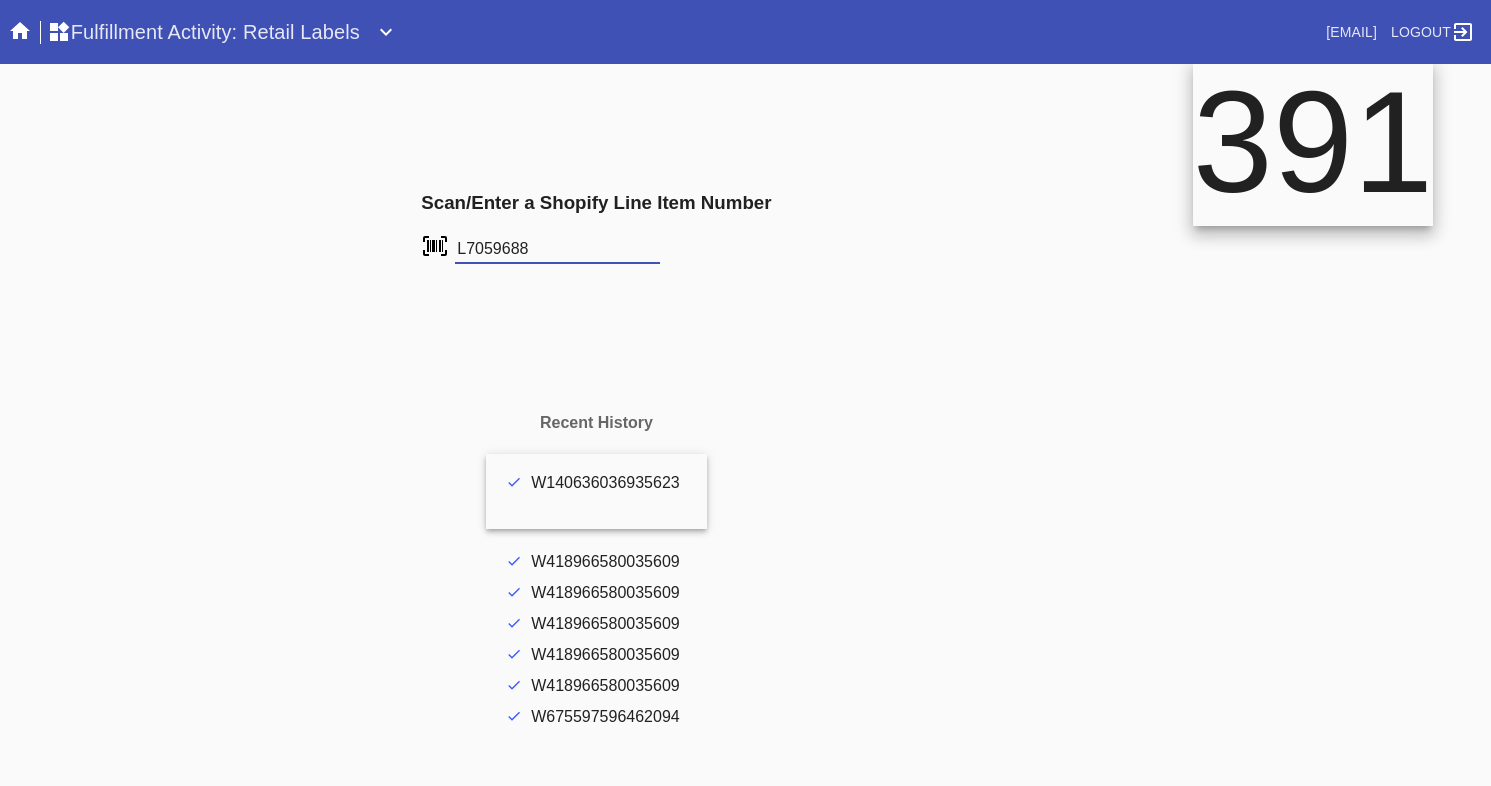 type on "L7059688" 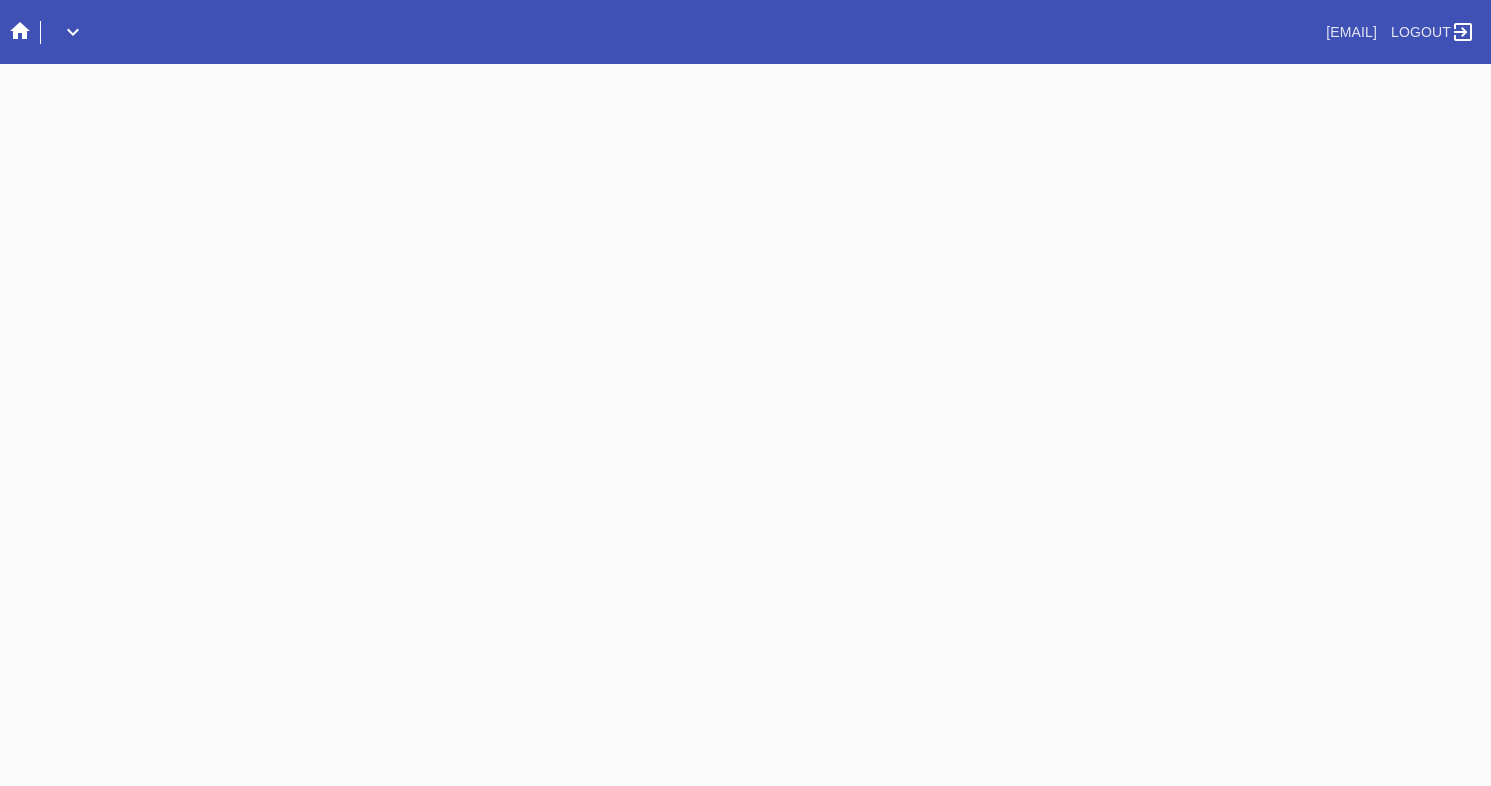 scroll, scrollTop: 0, scrollLeft: 0, axis: both 